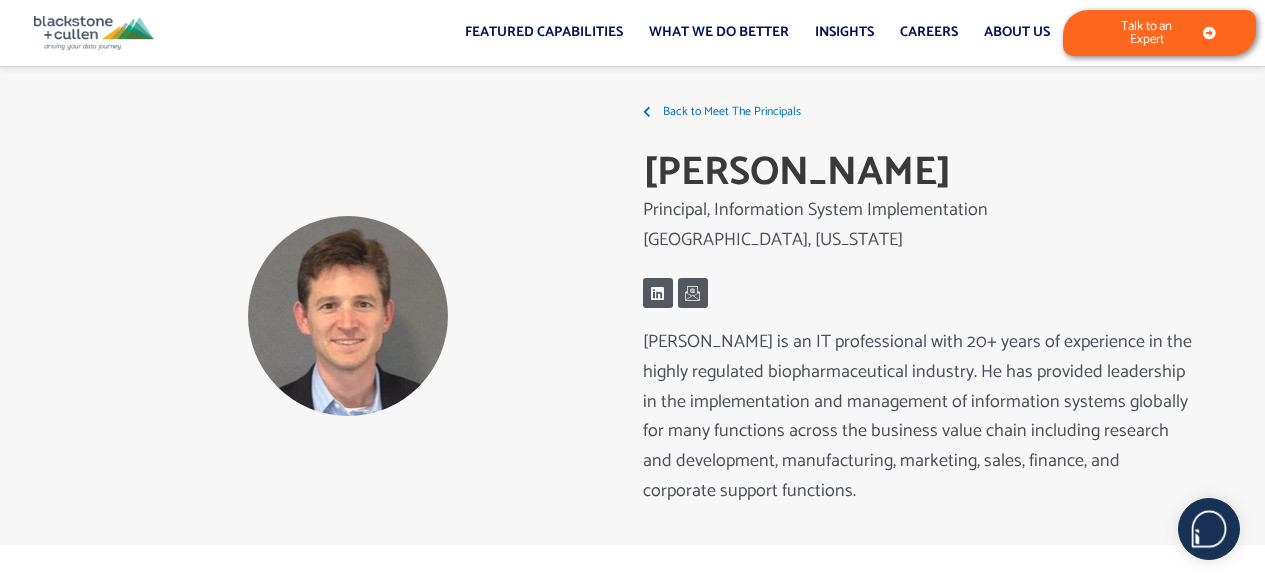 scroll, scrollTop: 0, scrollLeft: 0, axis: both 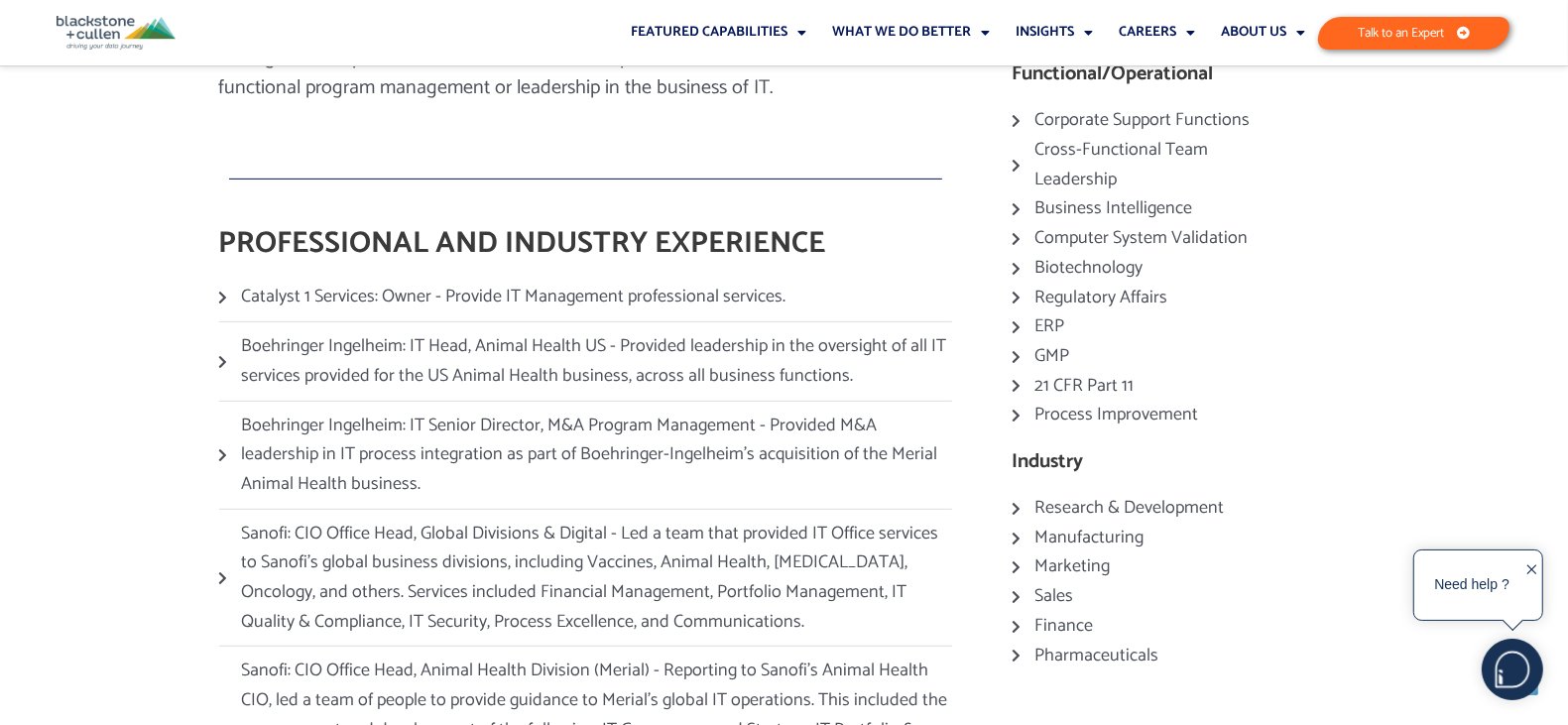drag, startPoint x: 1252, startPoint y: 0, endPoint x: 1008, endPoint y: 190, distance: 309.25071 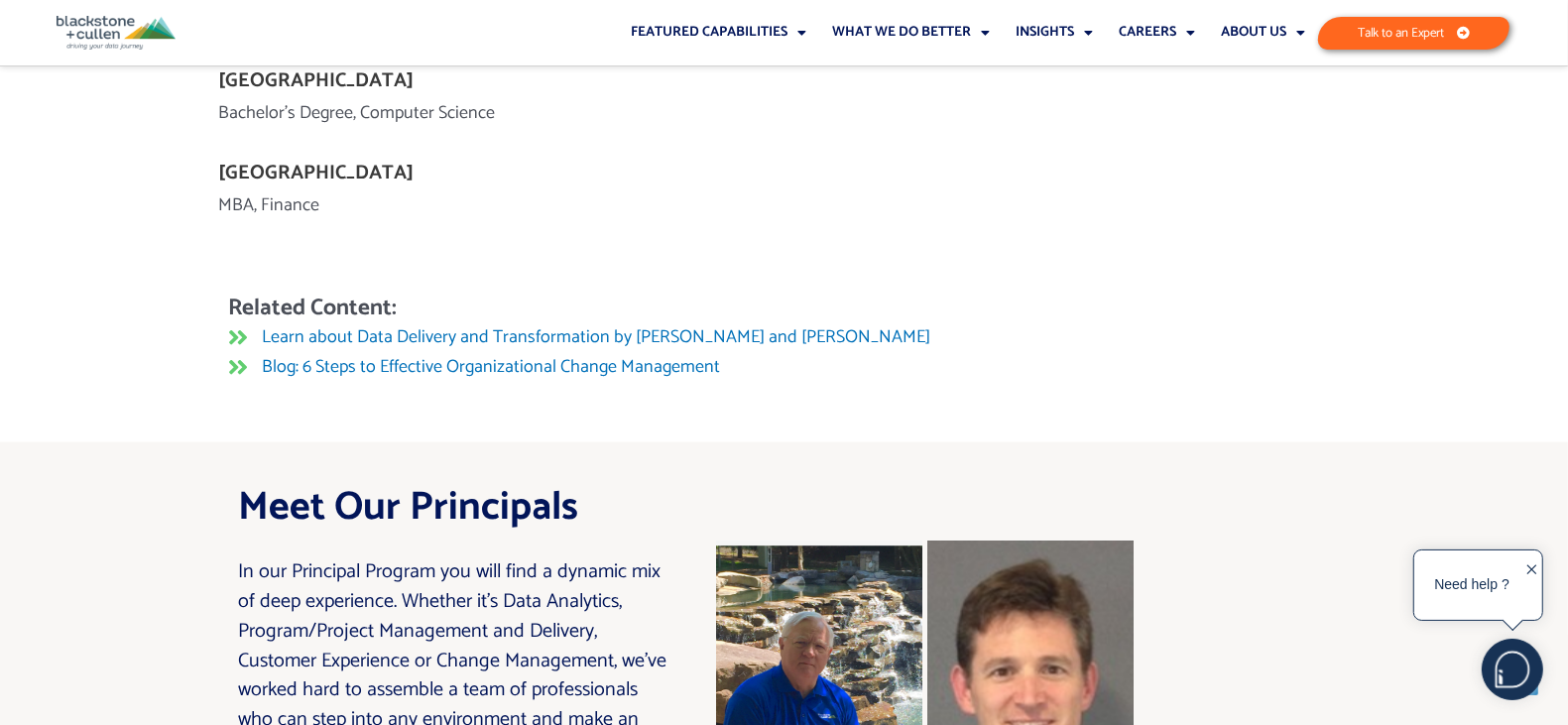 scroll, scrollTop: 2331, scrollLeft: 0, axis: vertical 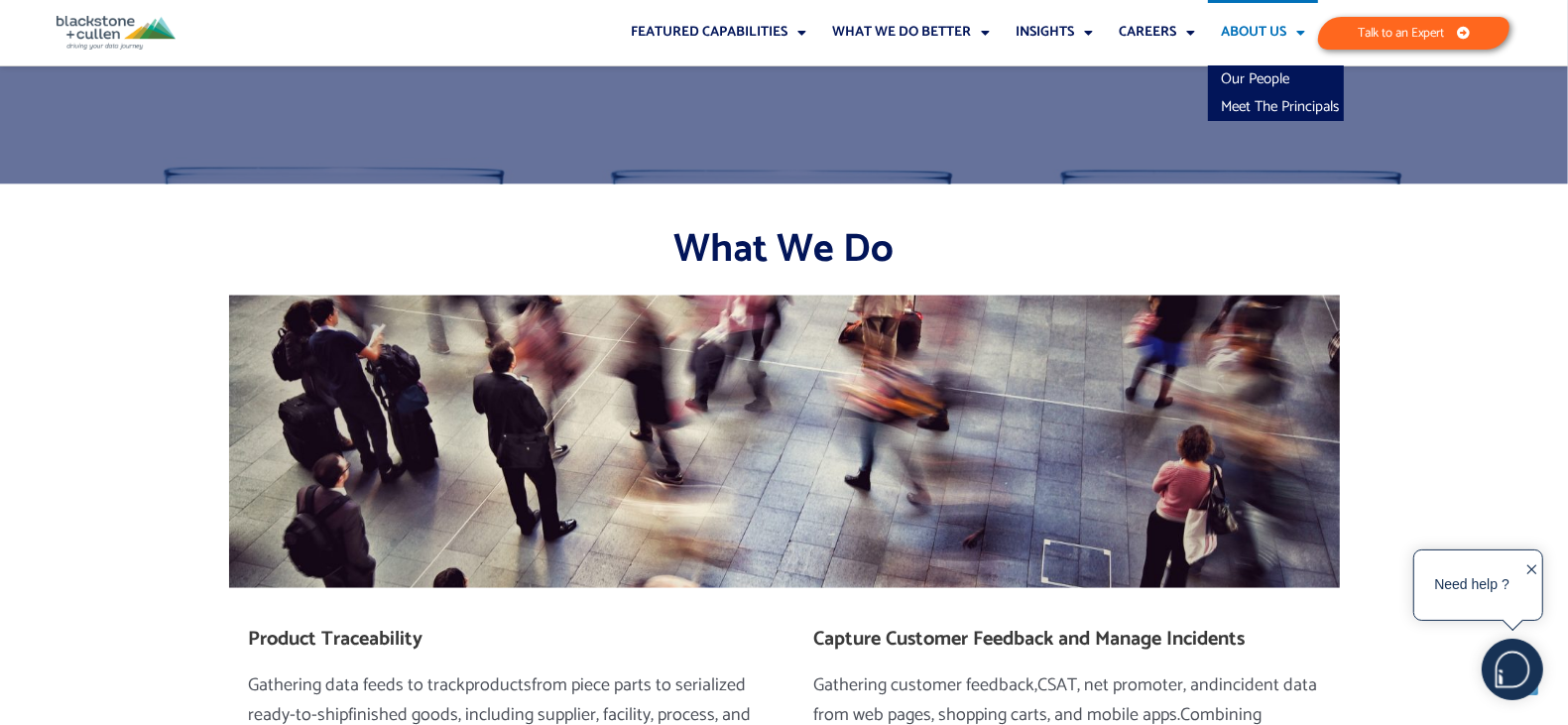 click 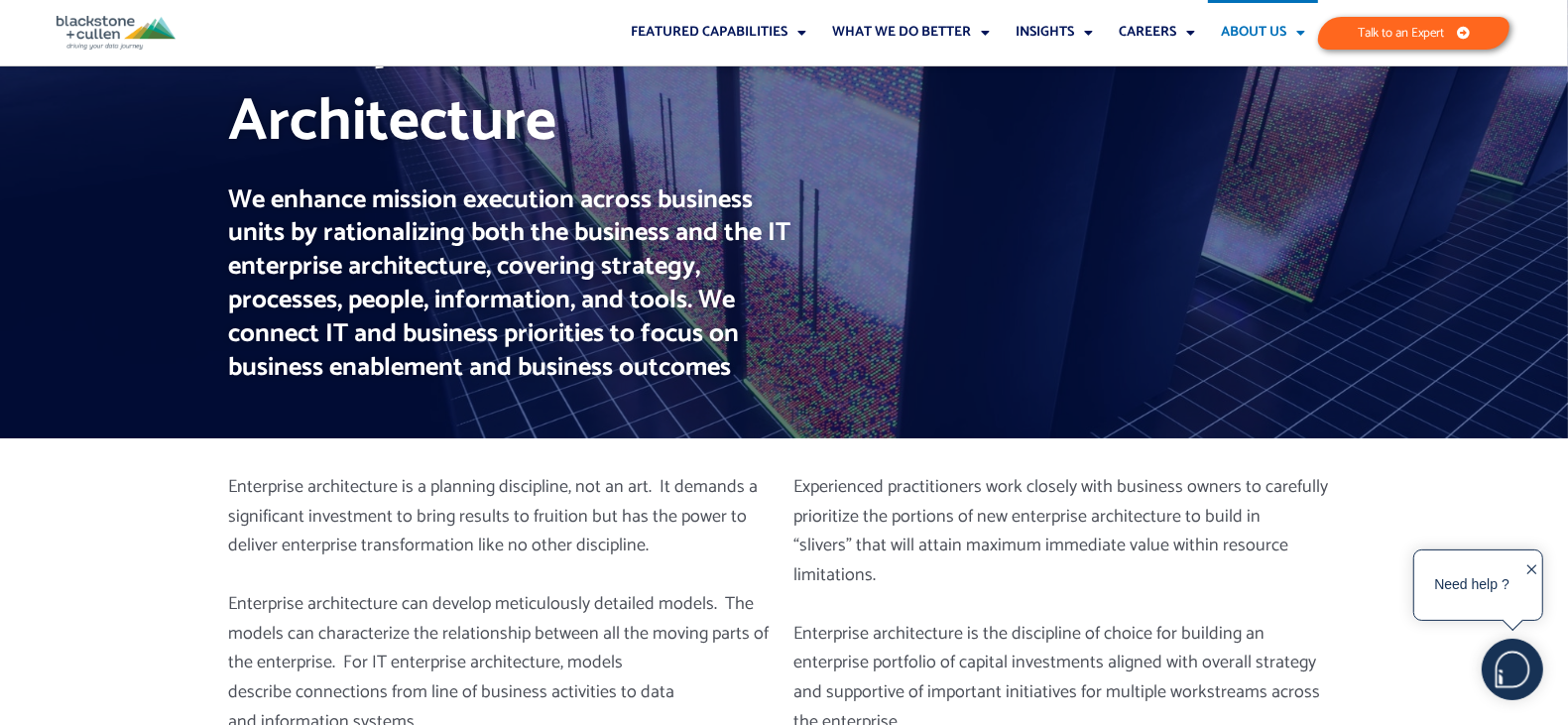 scroll, scrollTop: 0, scrollLeft: 0, axis: both 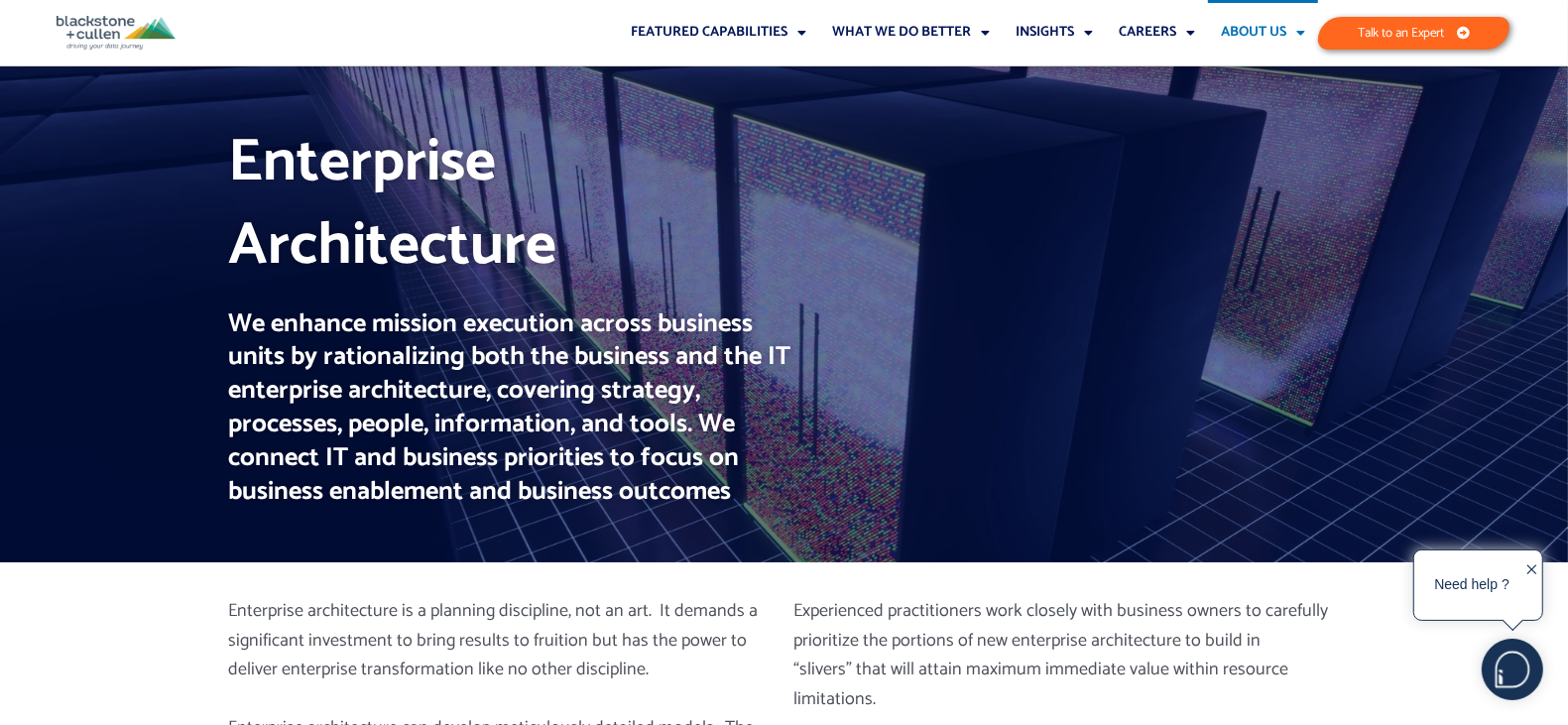 click on "About Us" 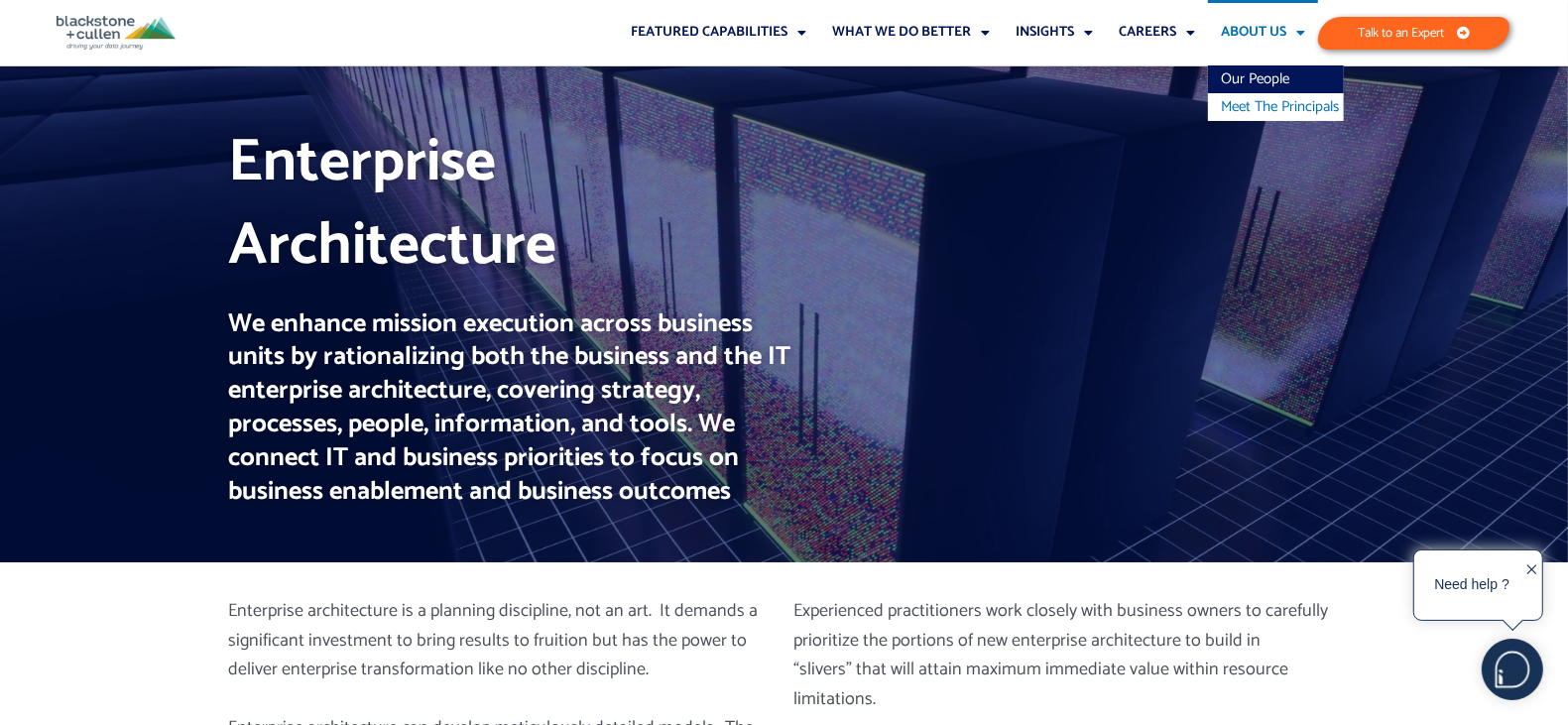 click on "Meet The Principals" 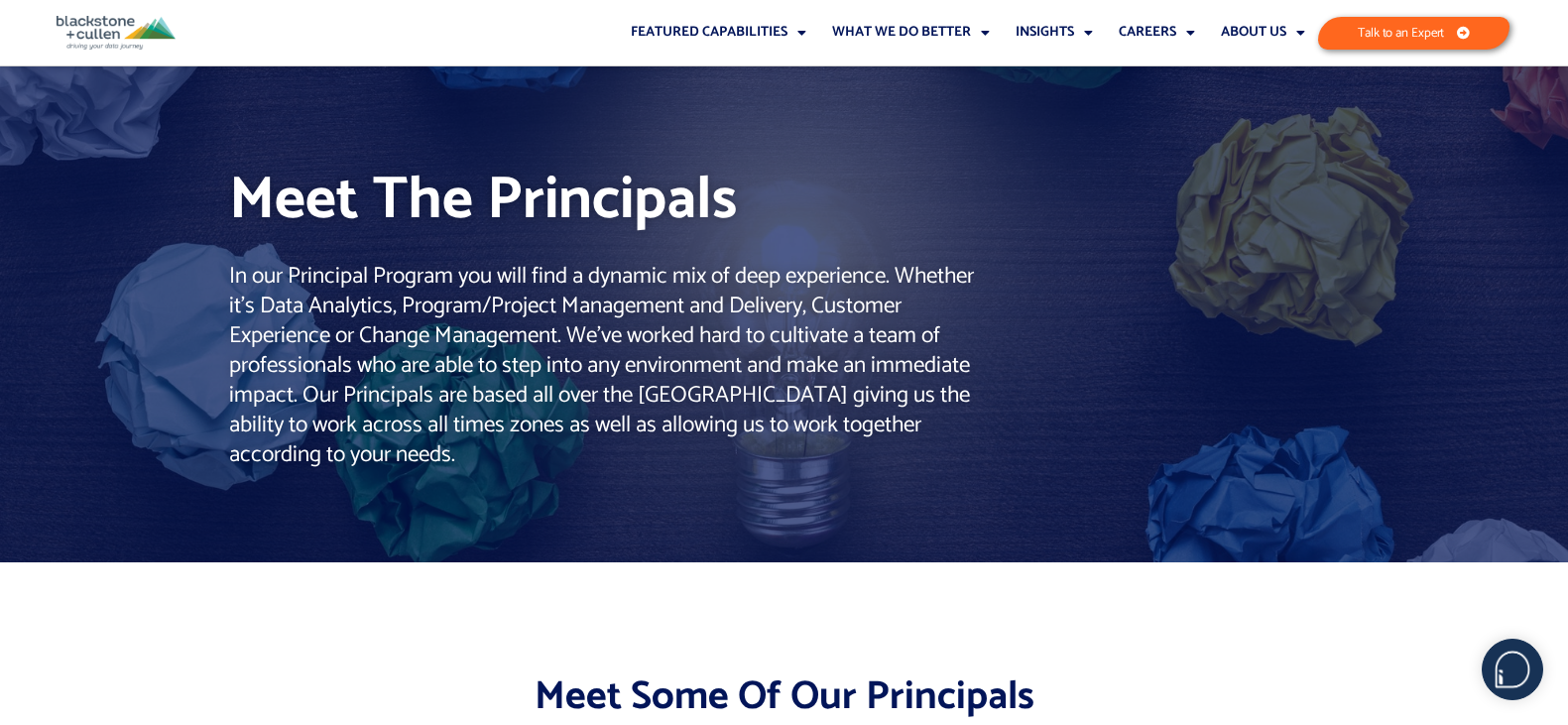 scroll, scrollTop: 0, scrollLeft: 0, axis: both 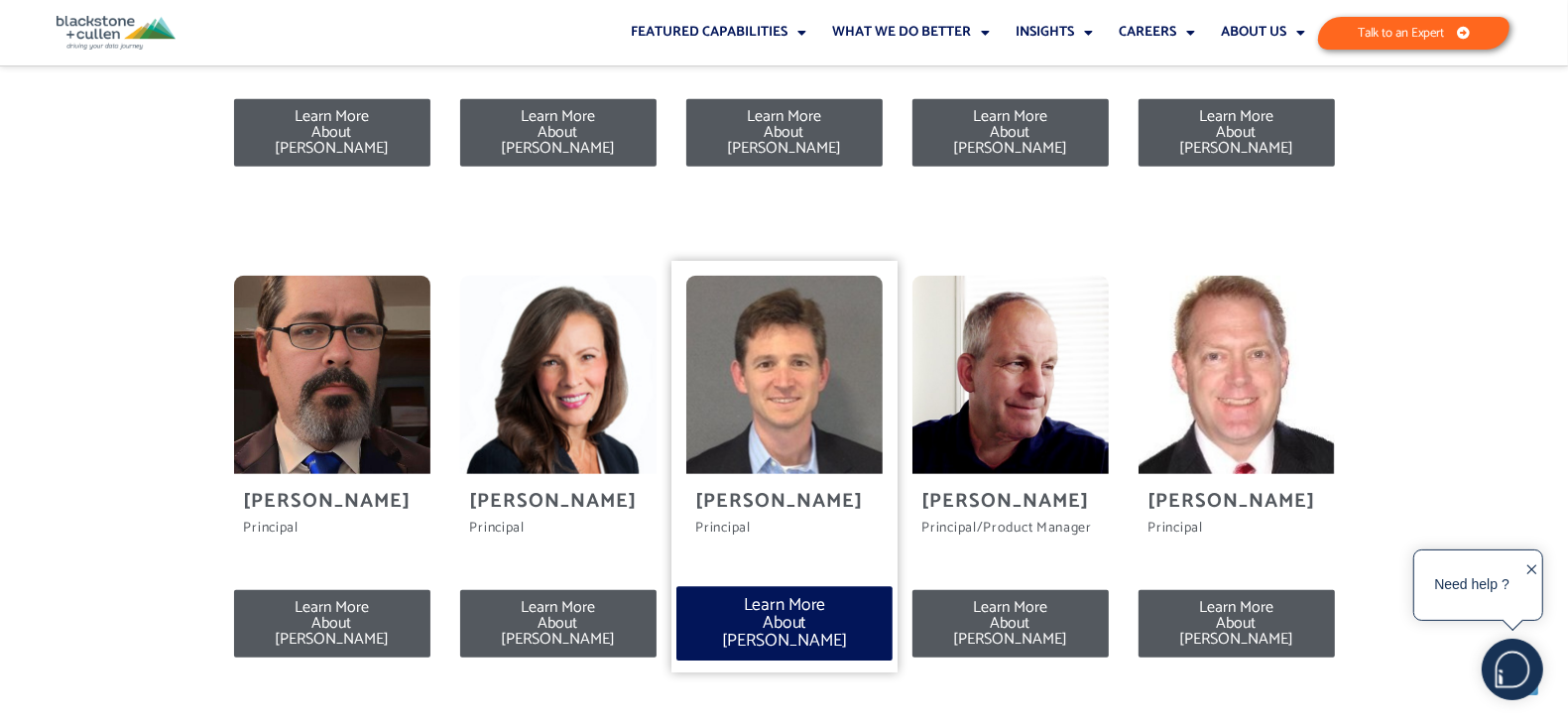 click on "Learn More About Robert" at bounding box center (784, 623) 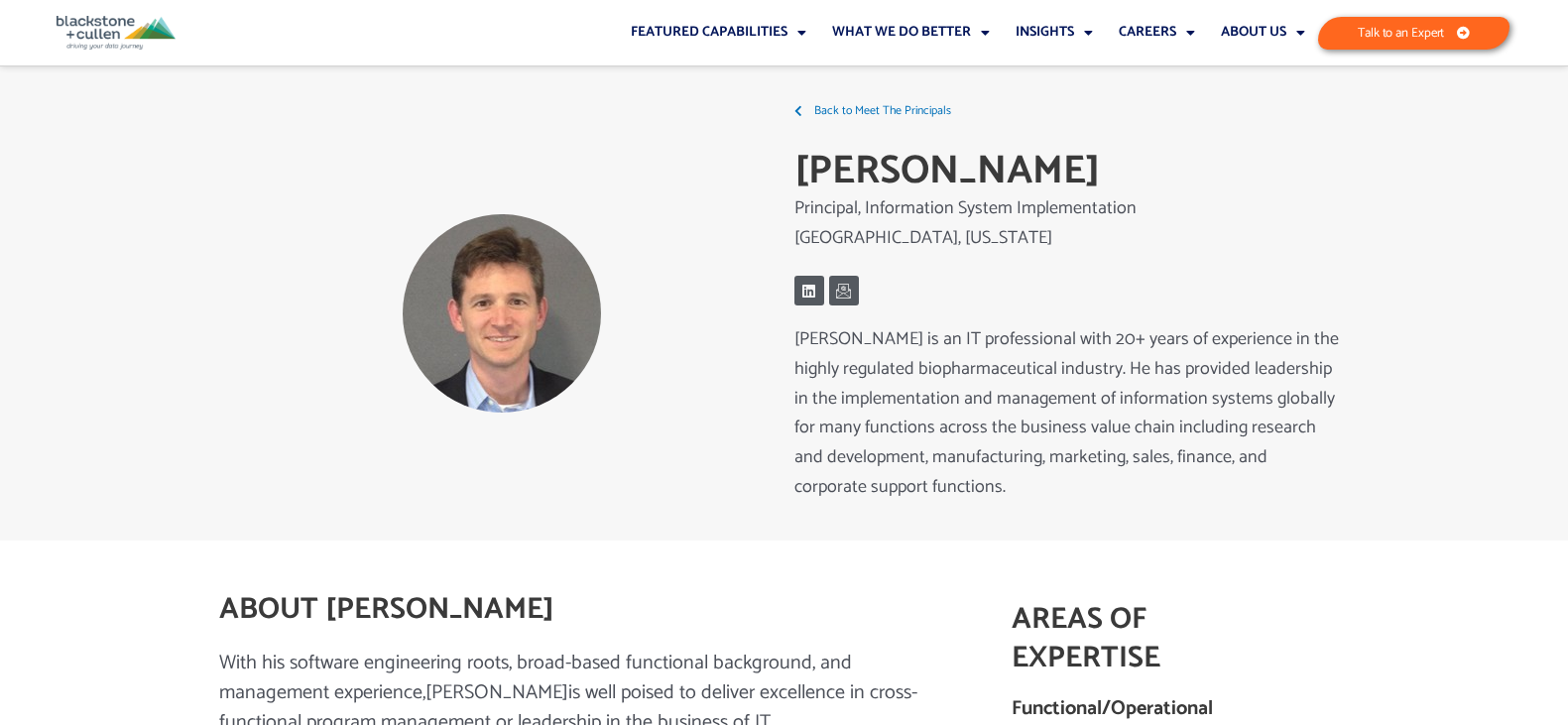 scroll, scrollTop: 0, scrollLeft: 0, axis: both 